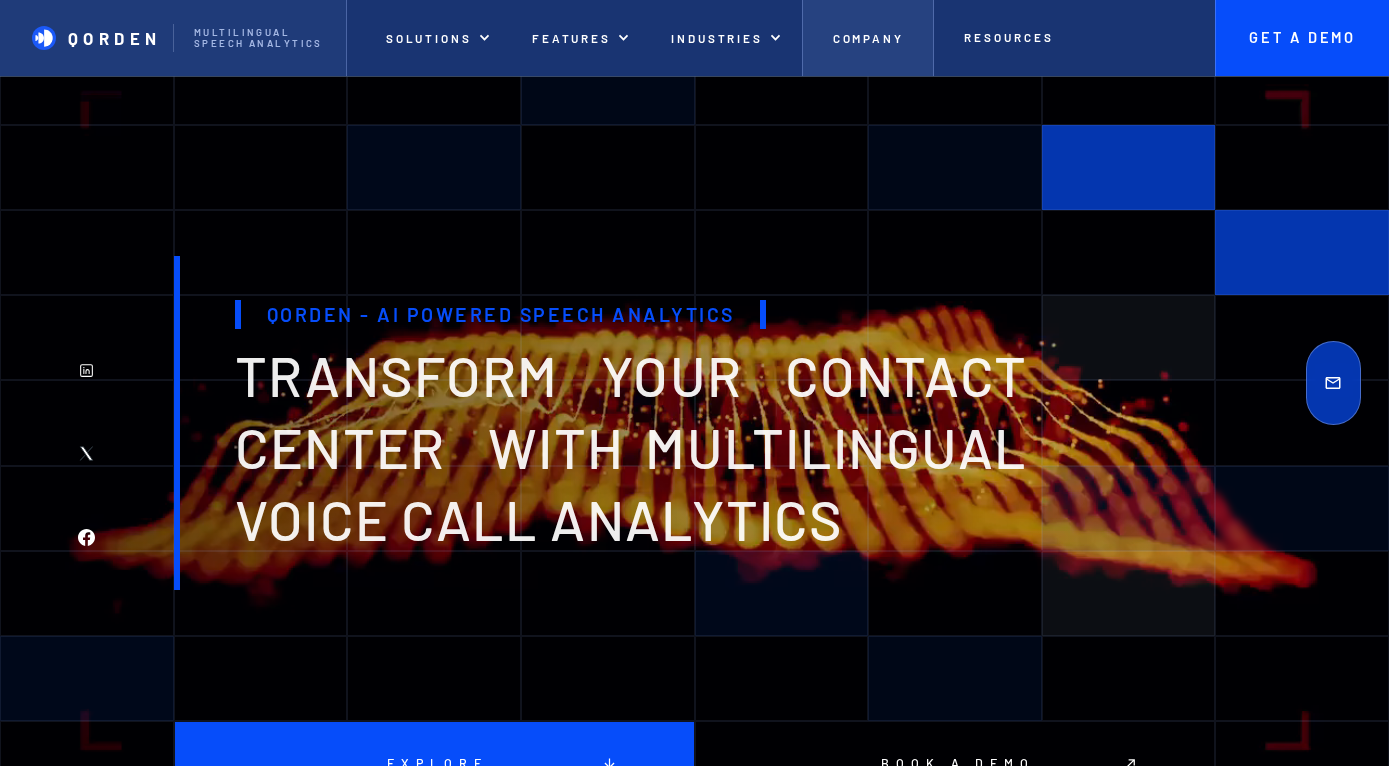scroll, scrollTop: 0, scrollLeft: 0, axis: both 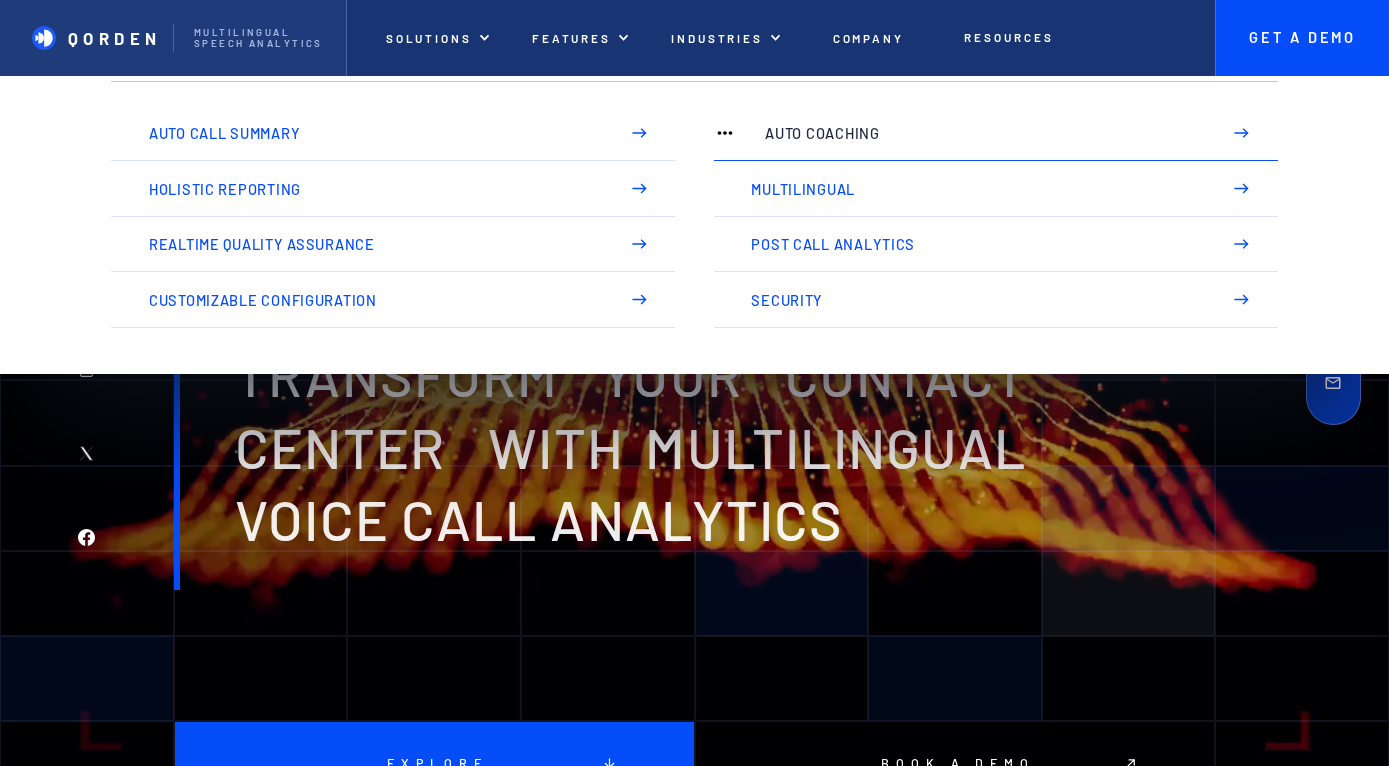 click on "Auto Coaching" at bounding box center [996, 134] 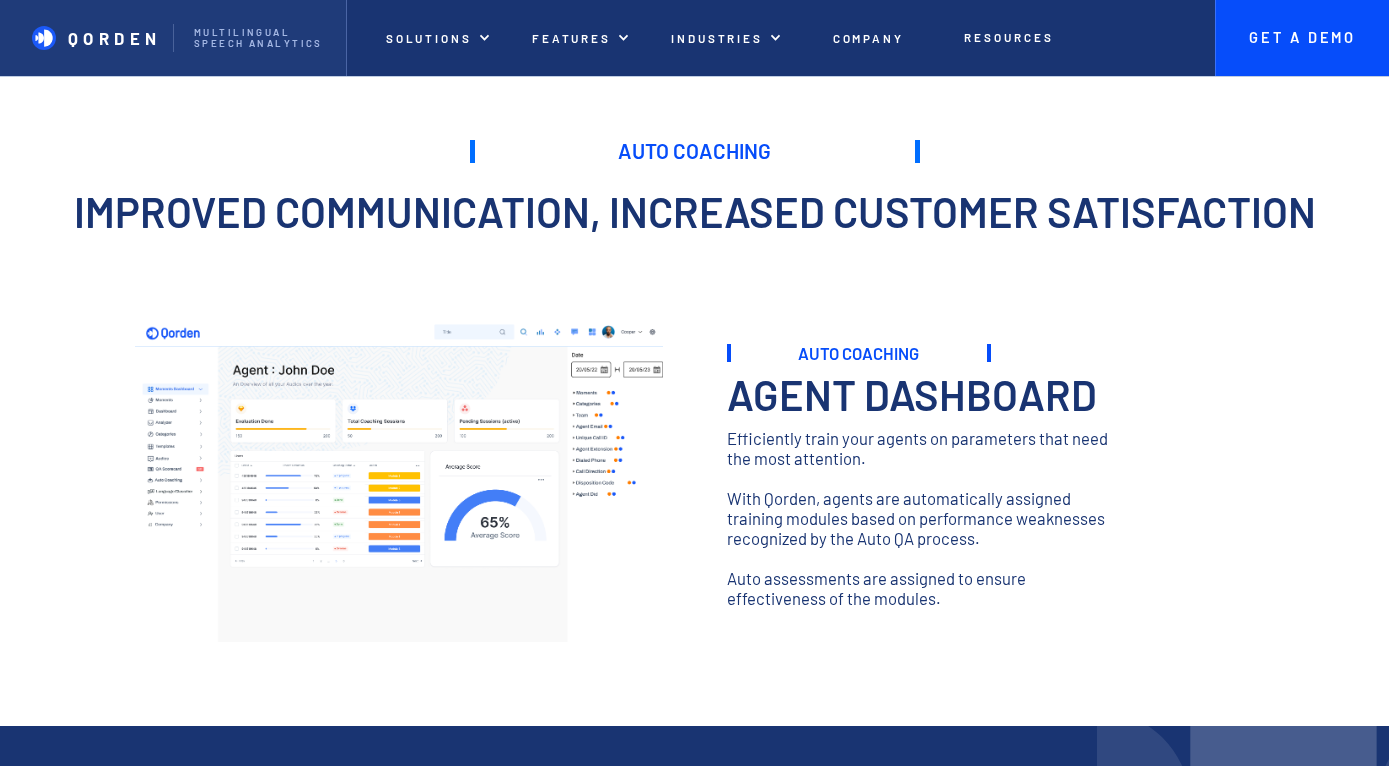 scroll, scrollTop: 0, scrollLeft: 0, axis: both 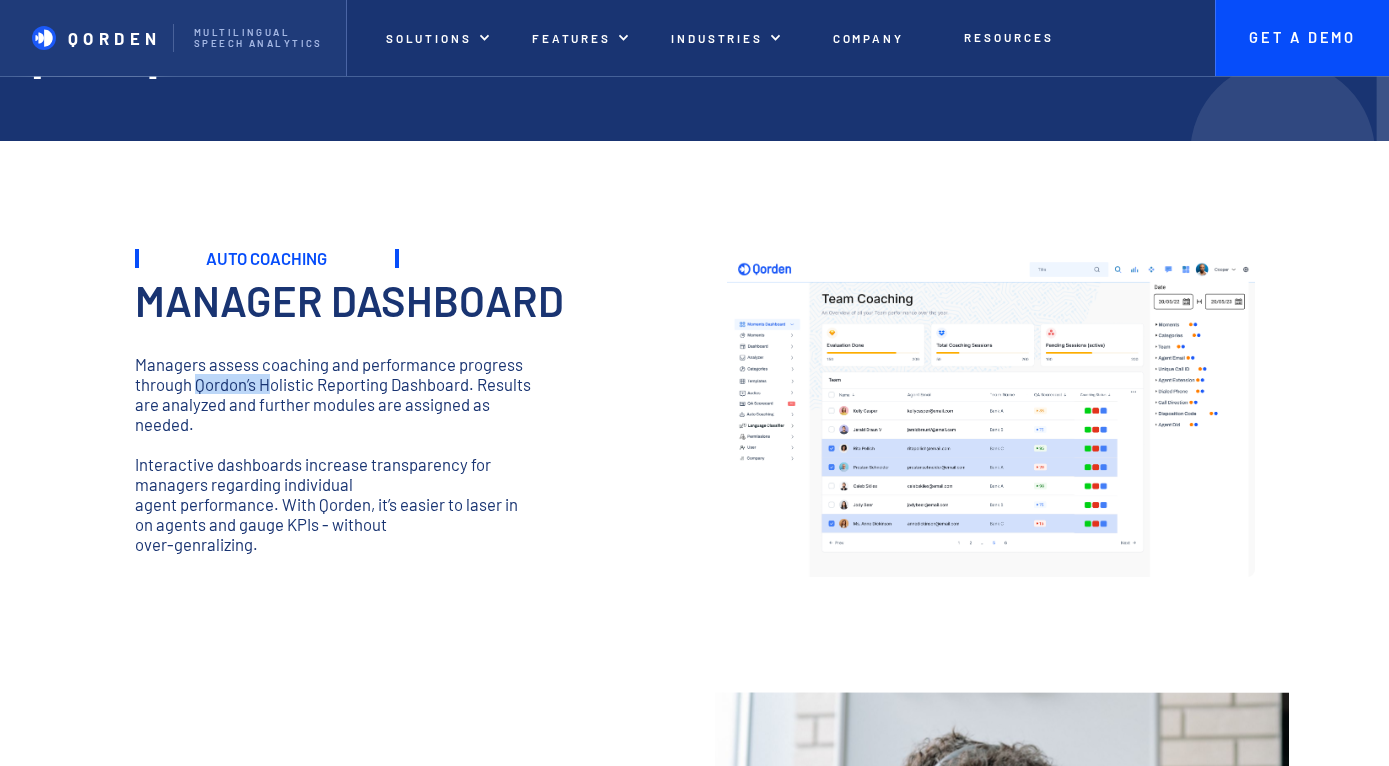drag, startPoint x: 196, startPoint y: 390, endPoint x: 267, endPoint y: 388, distance: 71.02816 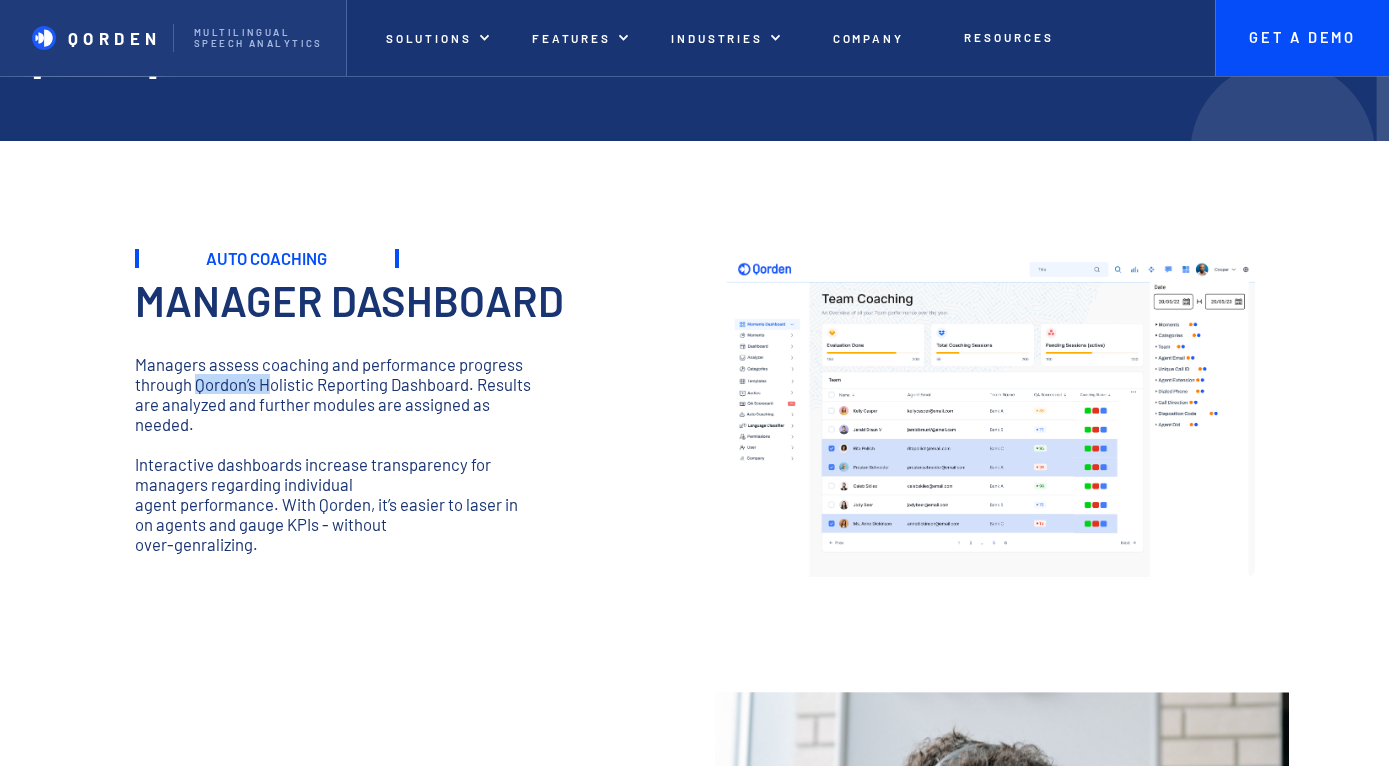 click on "Managers assess coaching and performance progress through Qordon’s Holistic Reporting Dashboard. Results are analyzed and further modules are assigned as needed." at bounding box center [333, 394] 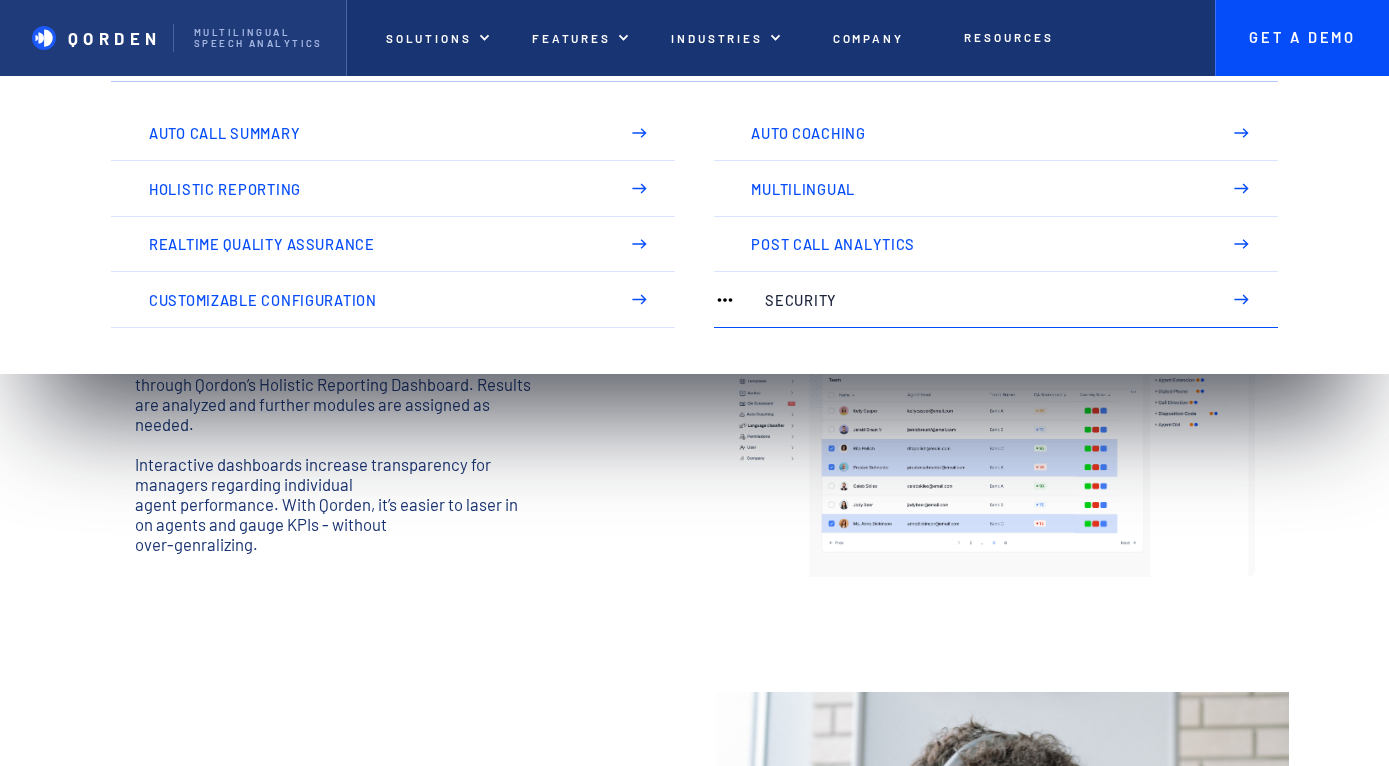 click on "Security" at bounding box center [996, 300] 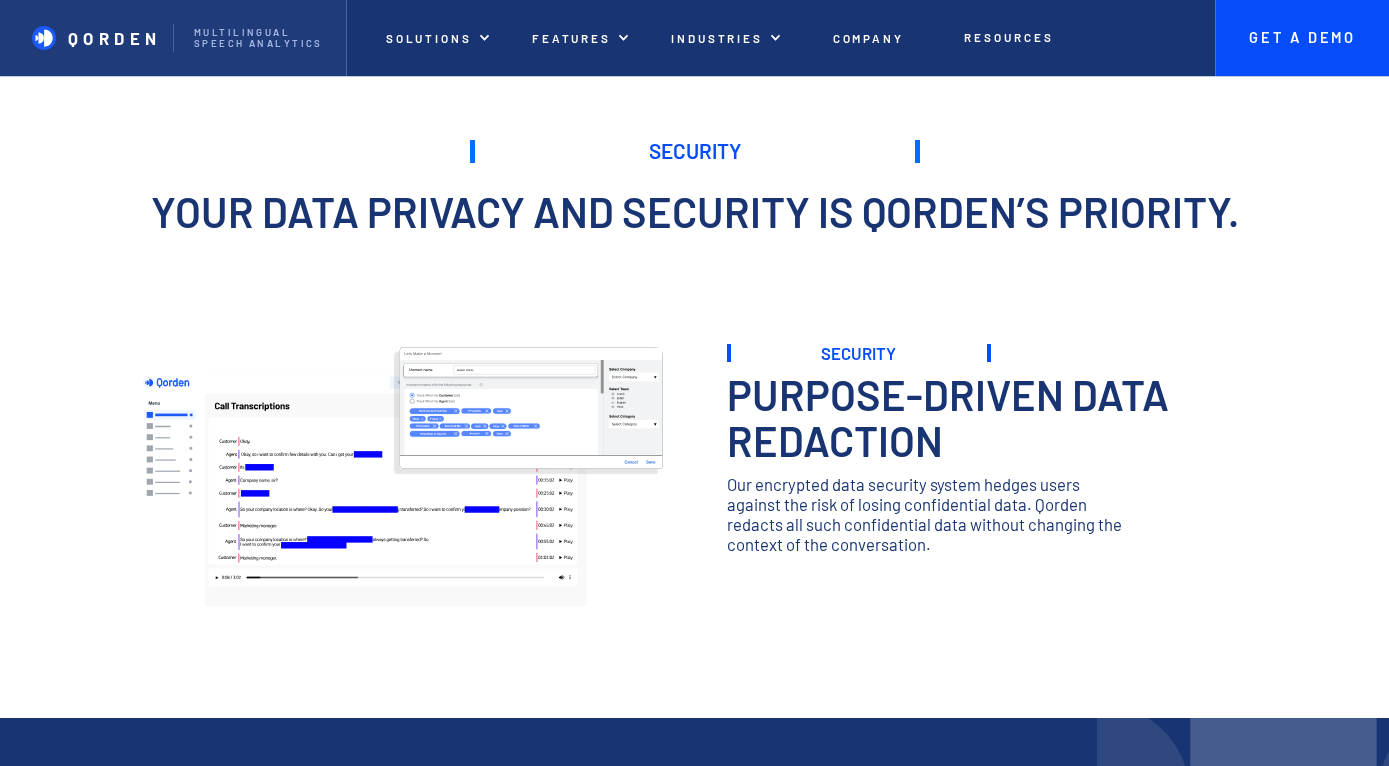 scroll, scrollTop: 0, scrollLeft: 0, axis: both 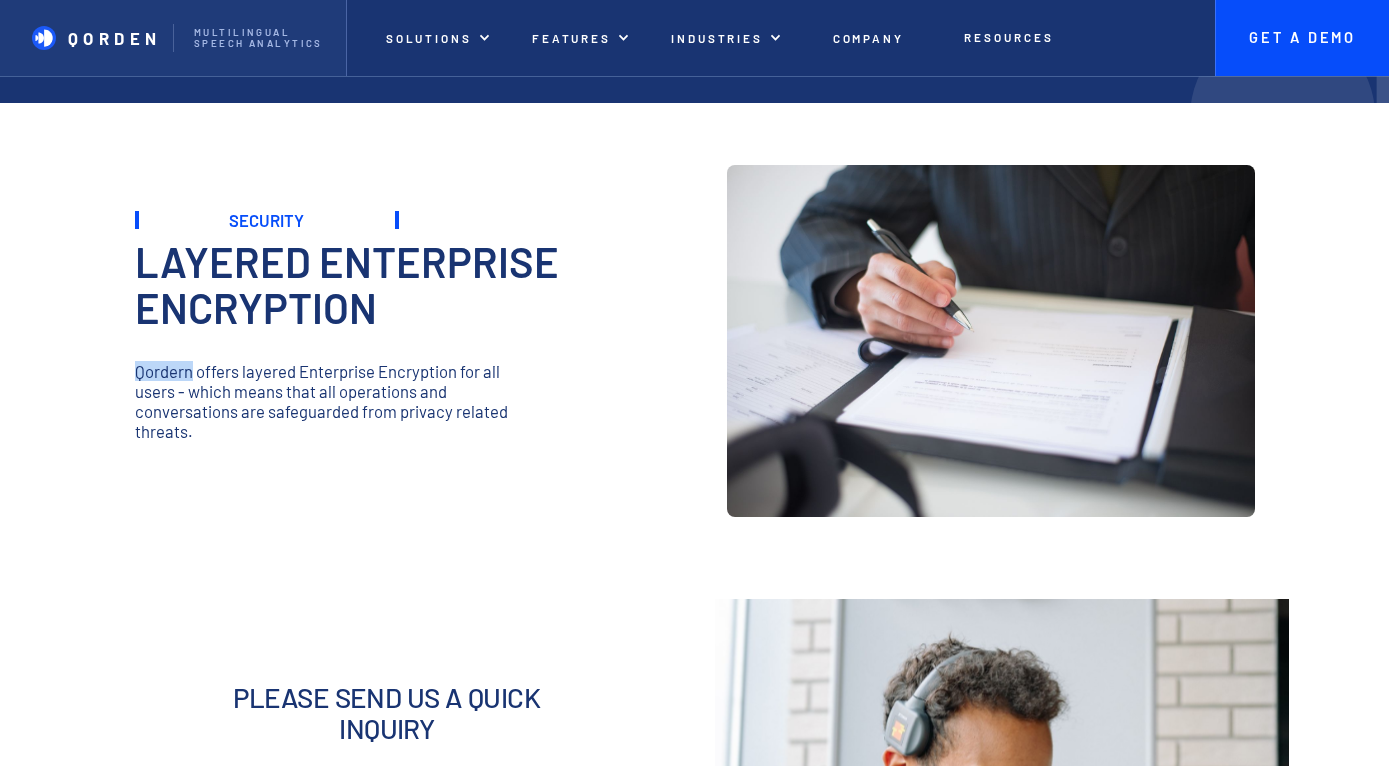 drag, startPoint x: 138, startPoint y: 373, endPoint x: 189, endPoint y: 370, distance: 51.088158 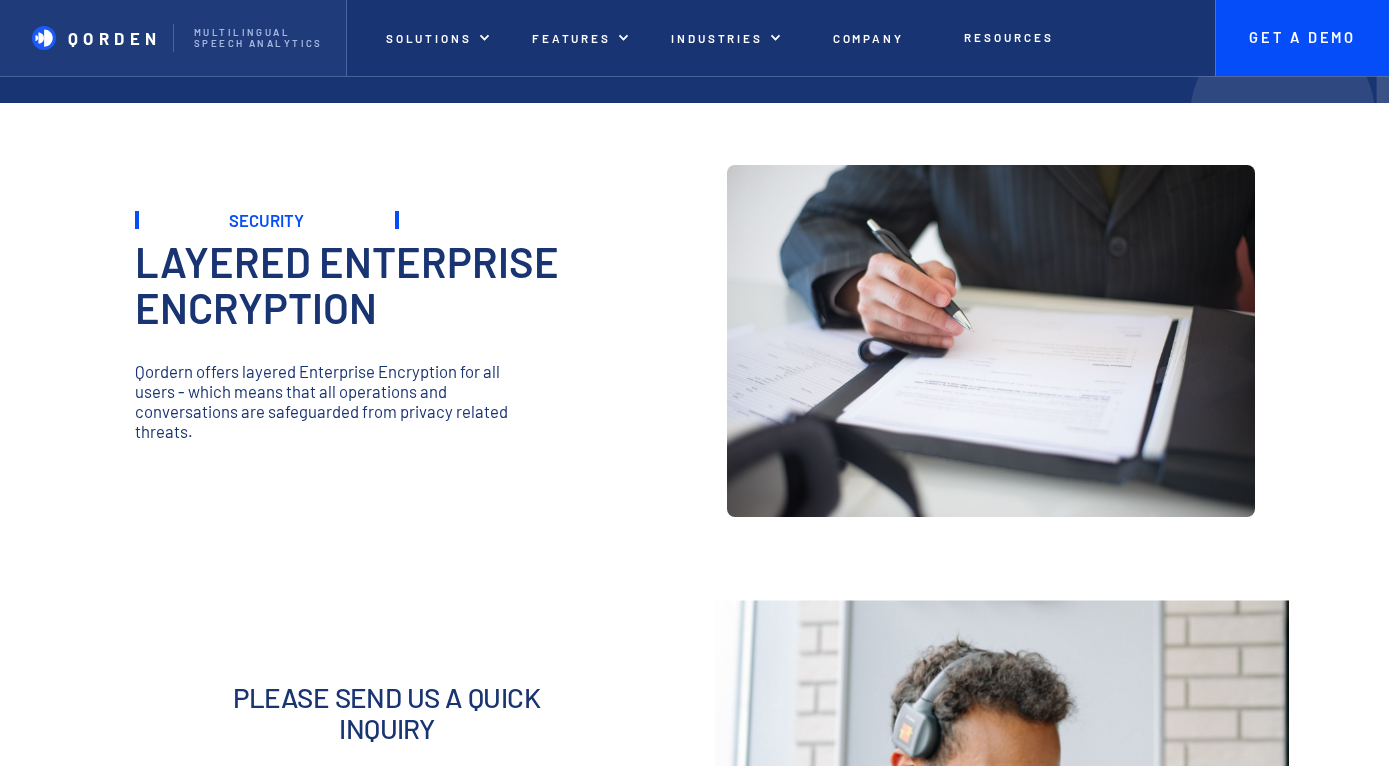 click on "Layered Enterprise Encryption" at bounding box center [347, 284] 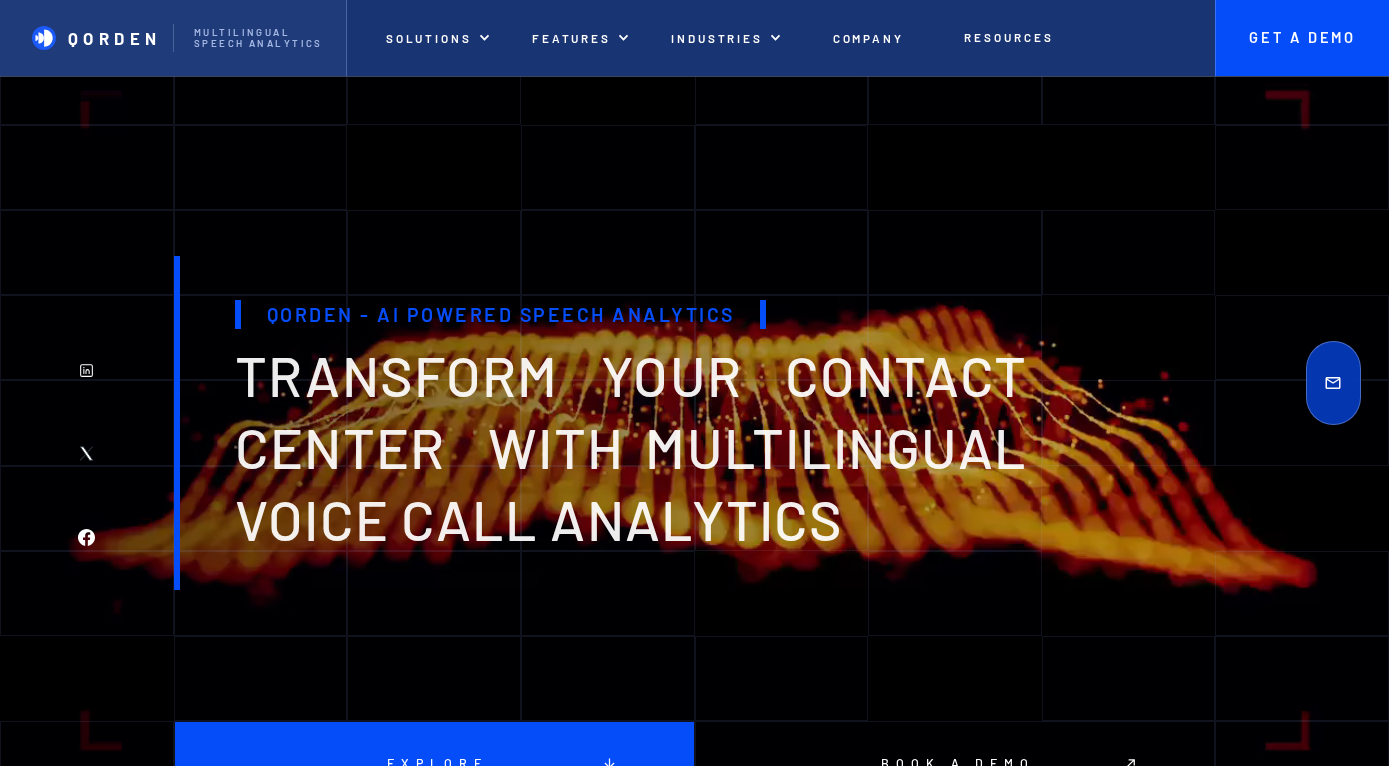 scroll, scrollTop: 0, scrollLeft: 0, axis: both 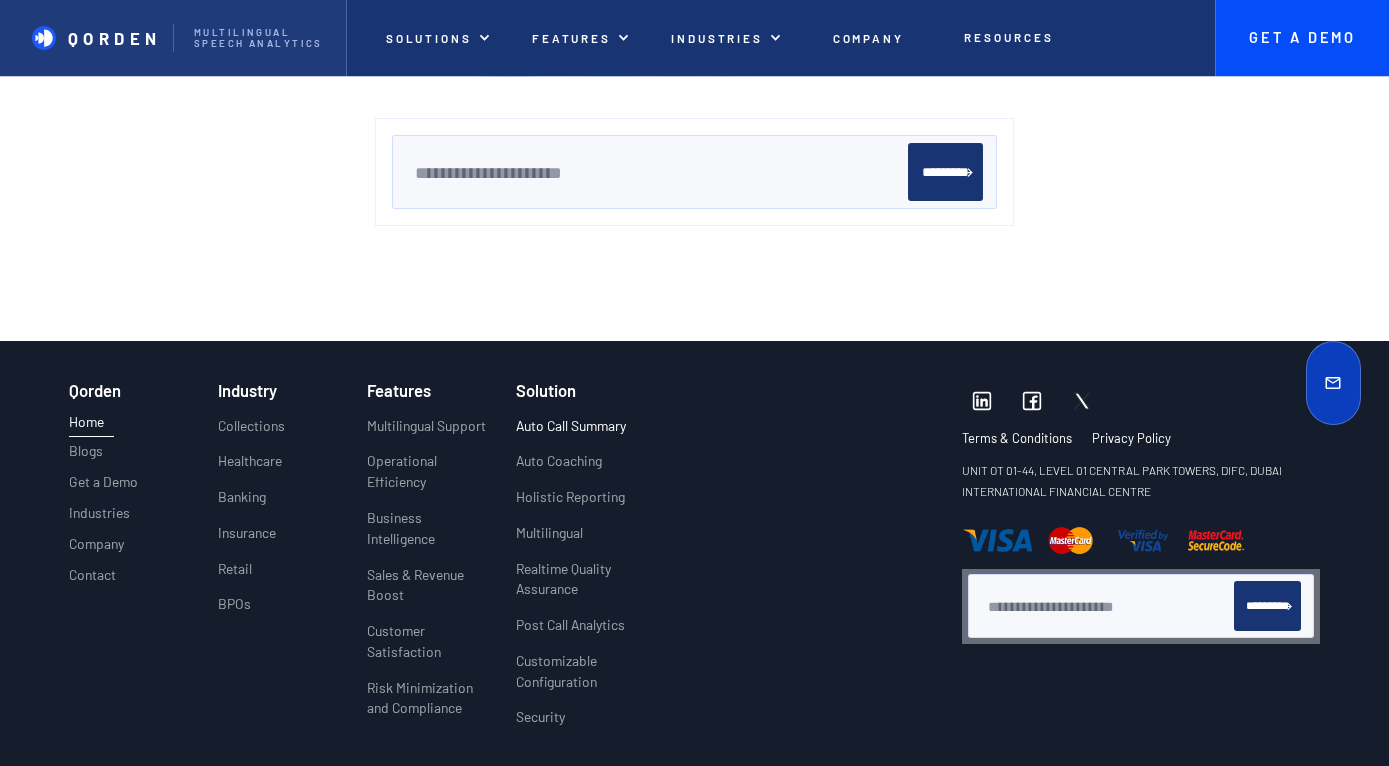 click on "Auto Call Summary" at bounding box center [571, 426] 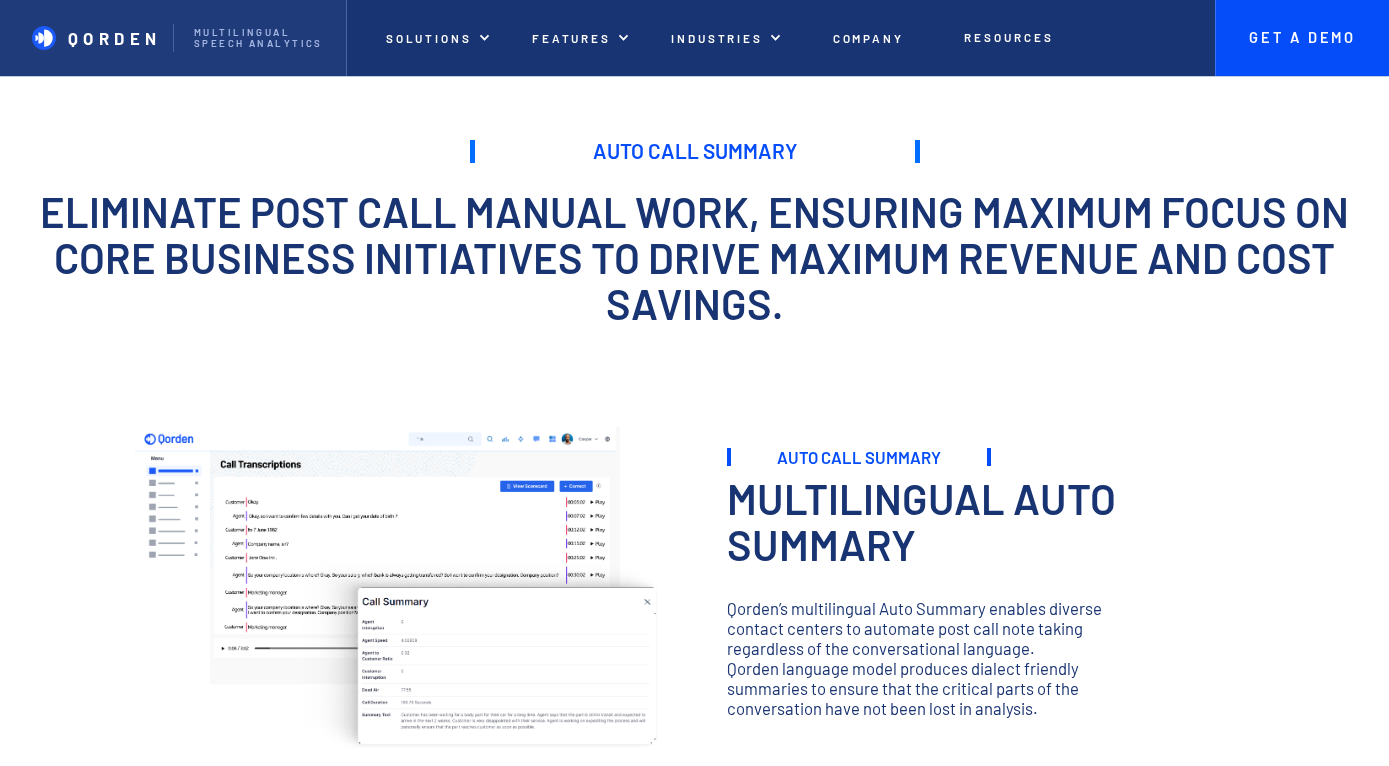 scroll, scrollTop: 0, scrollLeft: 0, axis: both 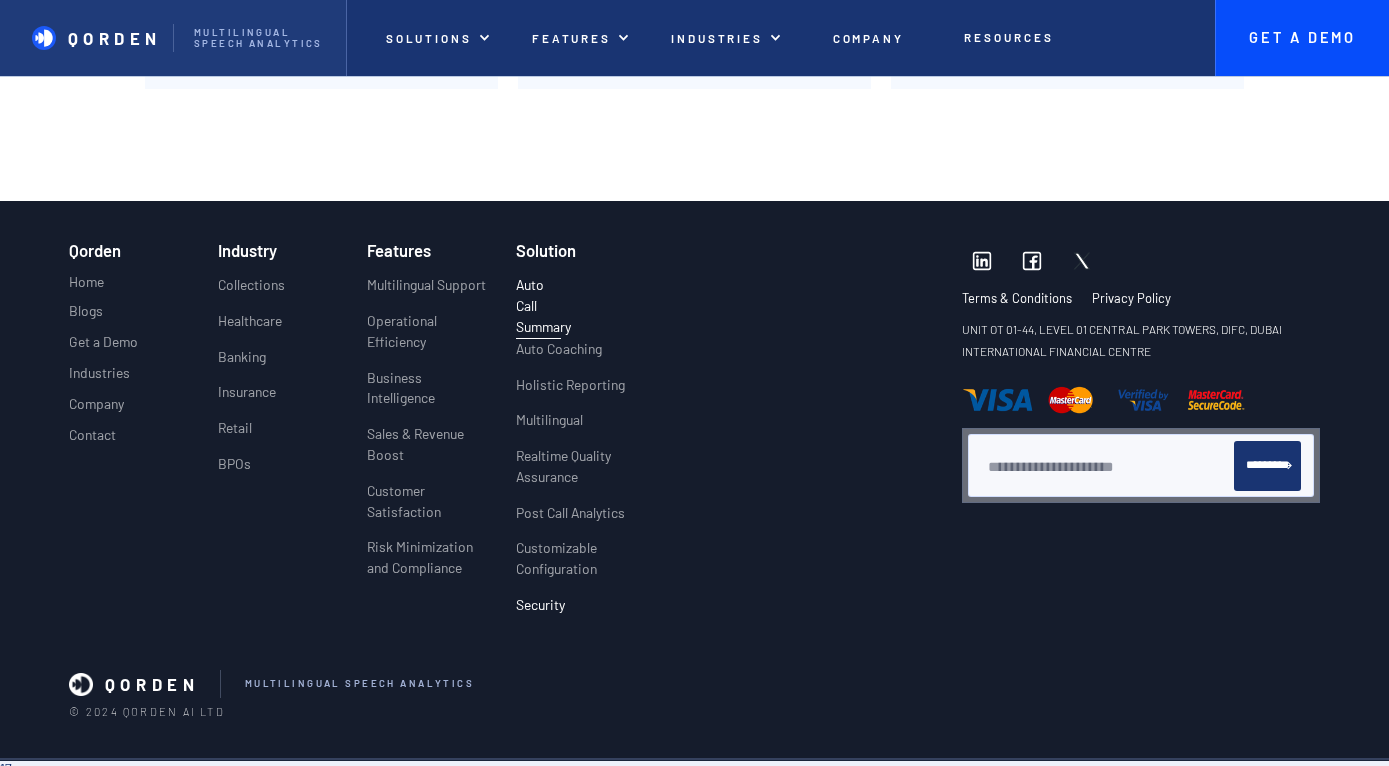 click on "Security" at bounding box center (540, 605) 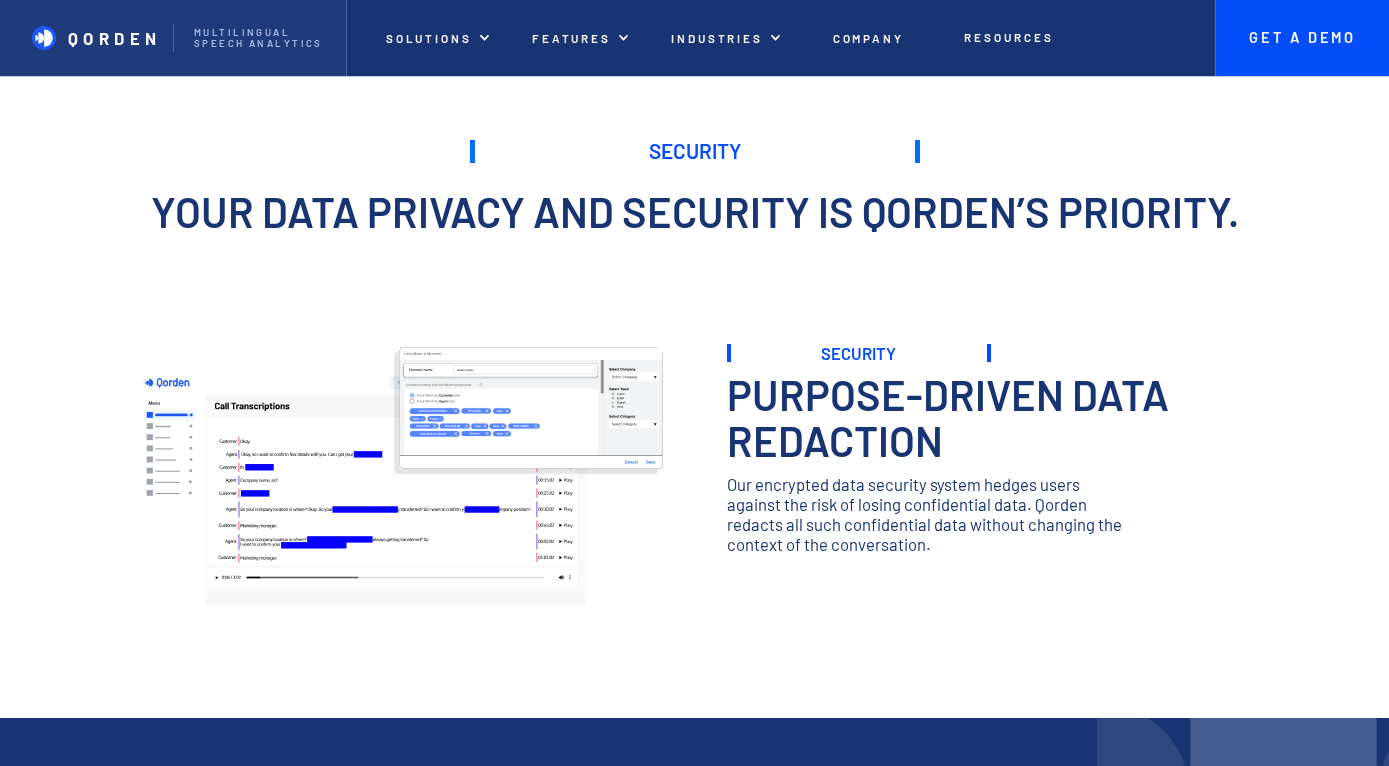 scroll, scrollTop: 0, scrollLeft: 0, axis: both 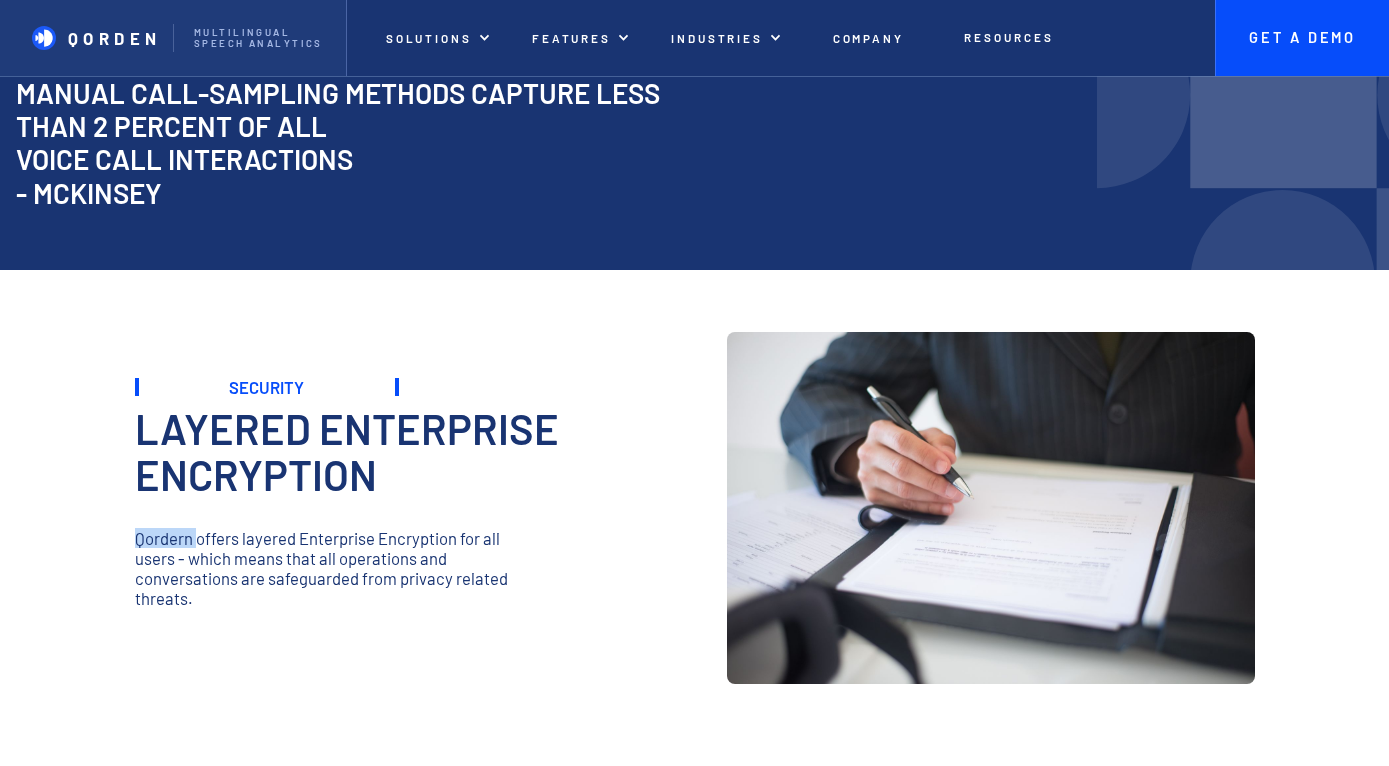 drag, startPoint x: 135, startPoint y: 535, endPoint x: 198, endPoint y: 542, distance: 63.387695 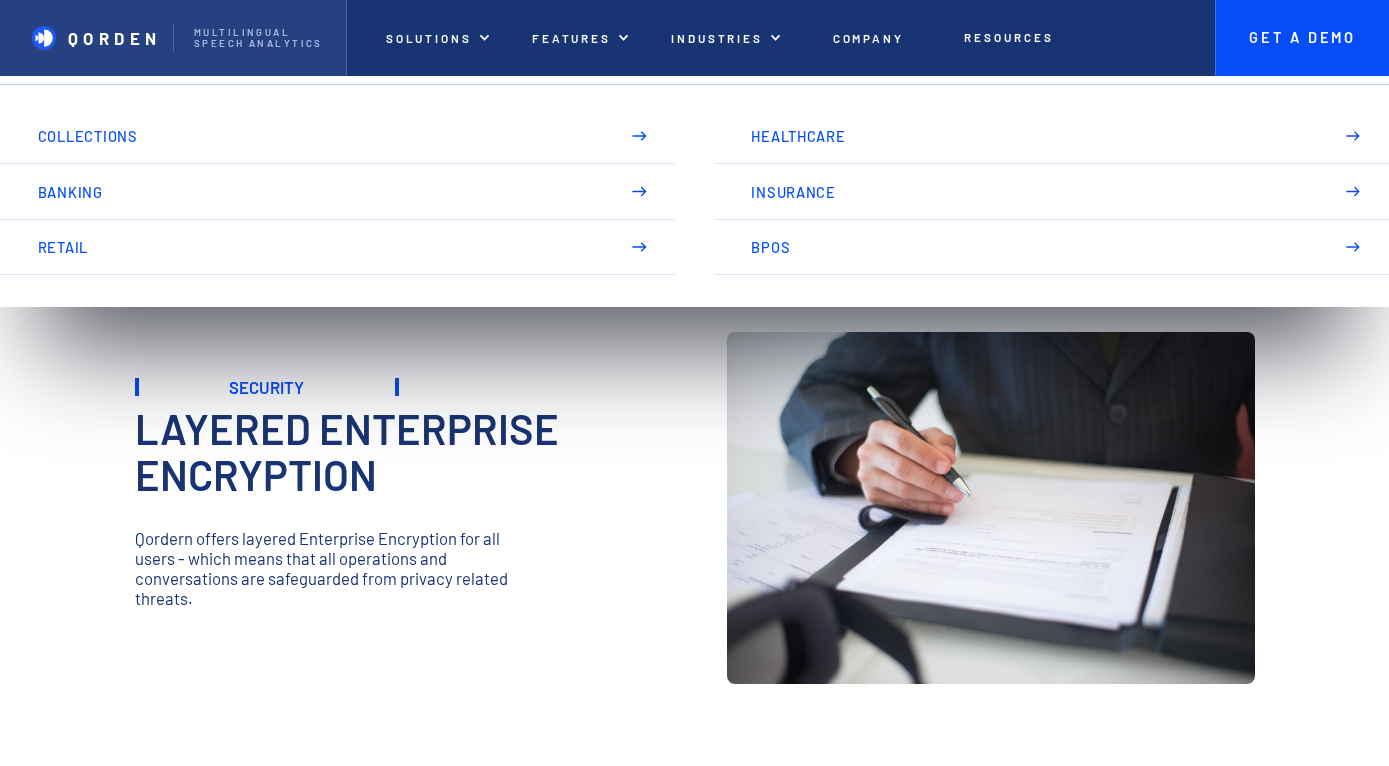 click on "QORDEN" at bounding box center (86, 38) 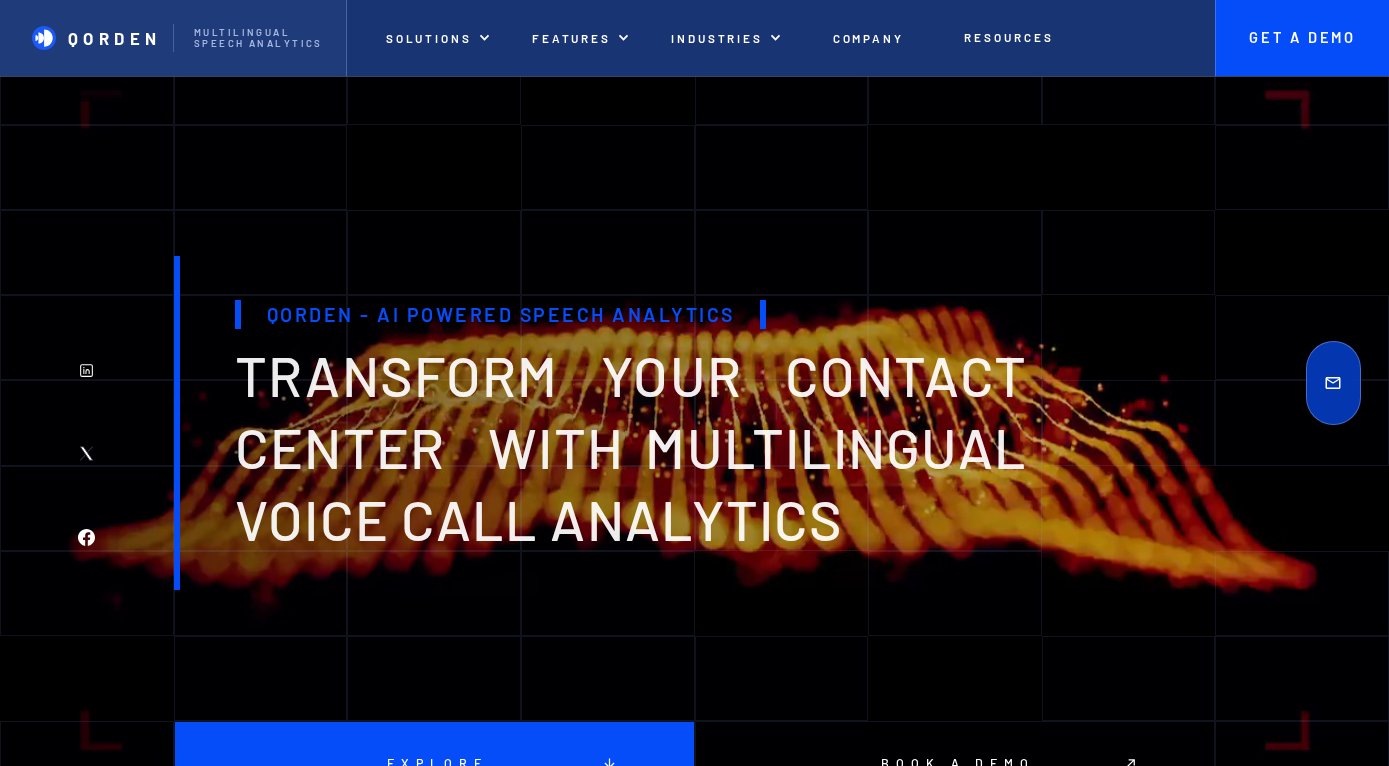 scroll, scrollTop: 0, scrollLeft: 0, axis: both 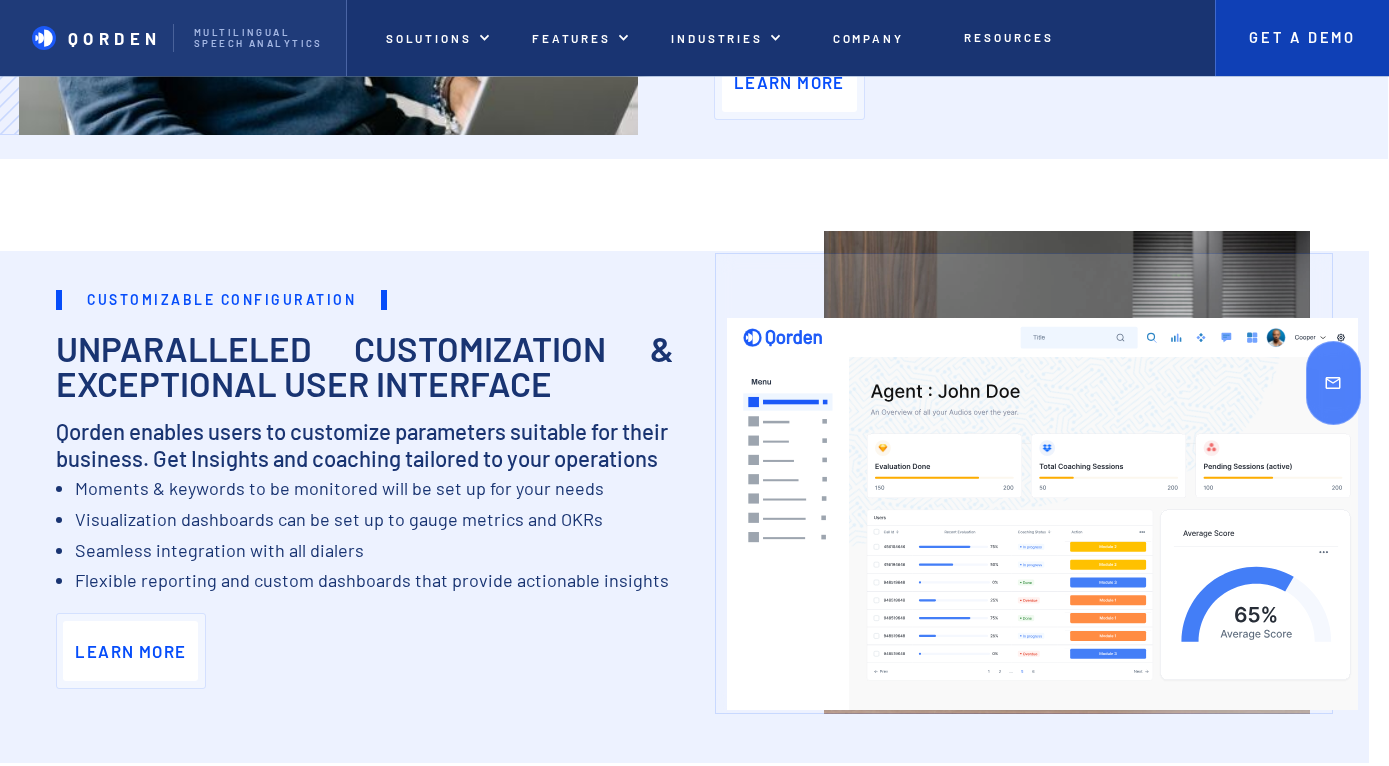 click on "Get A Demo" at bounding box center (1302, 38) 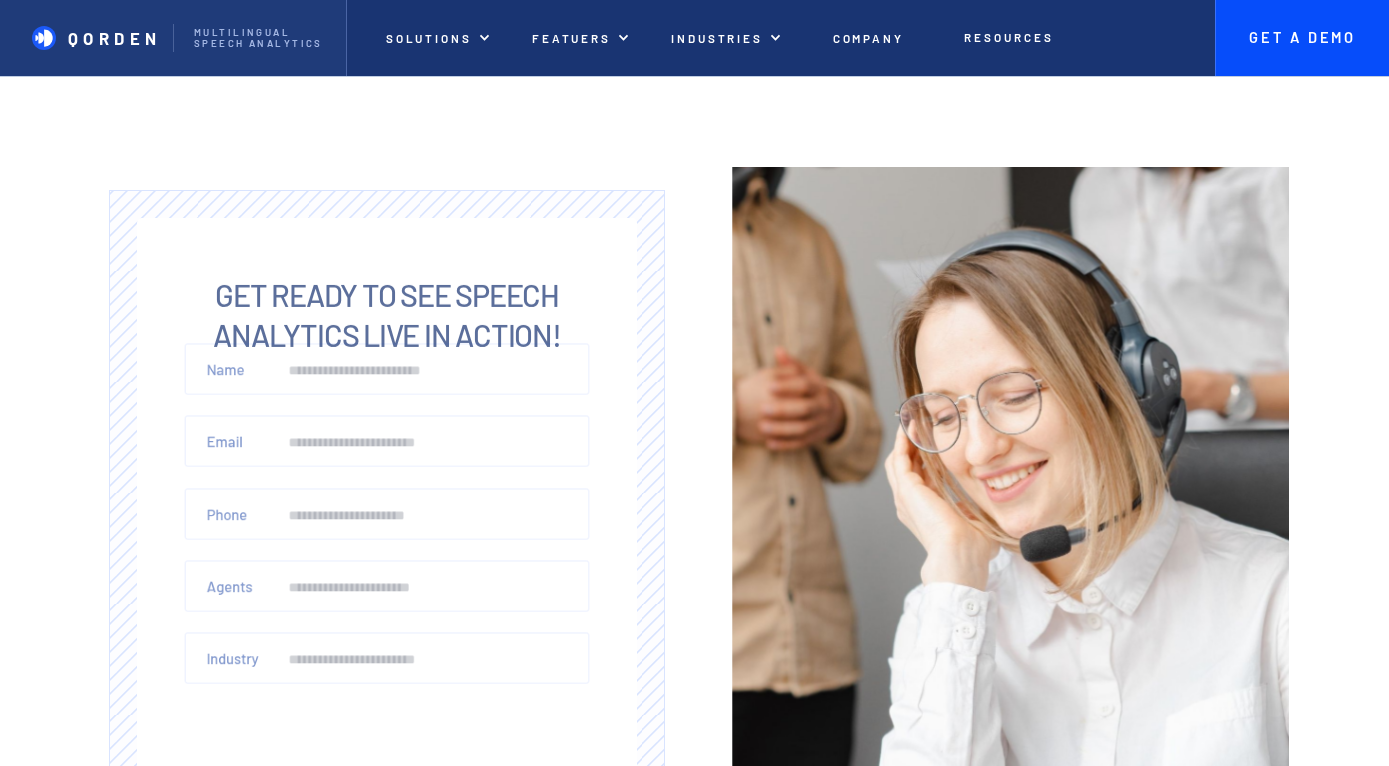 scroll, scrollTop: 0, scrollLeft: 0, axis: both 